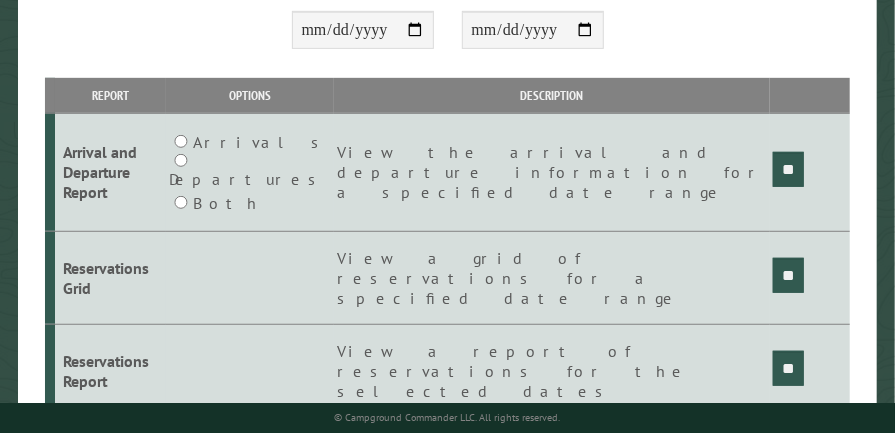 scroll, scrollTop: 378, scrollLeft: 0, axis: vertical 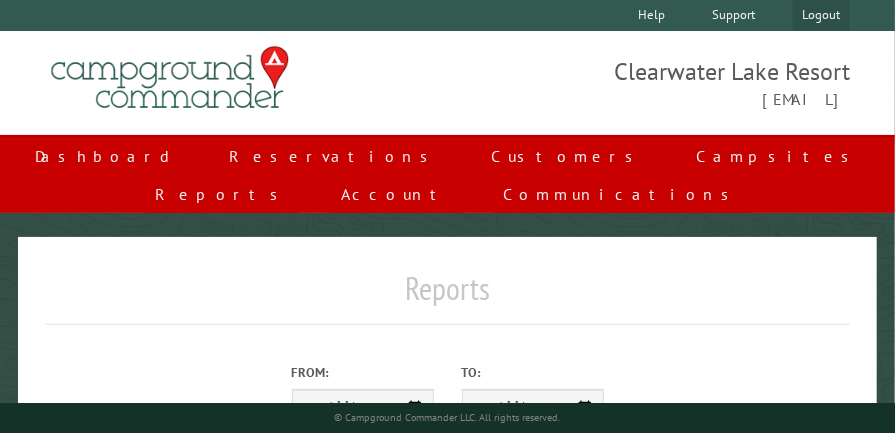 click on "Logout" at bounding box center (821, 15) 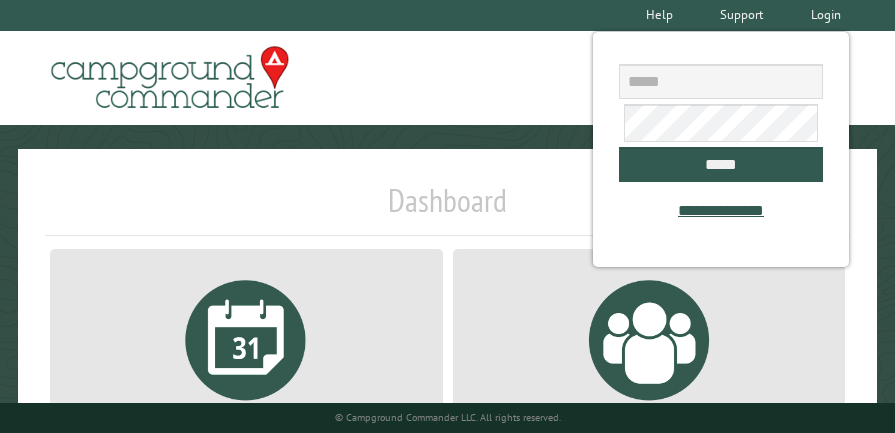 scroll, scrollTop: 0, scrollLeft: 0, axis: both 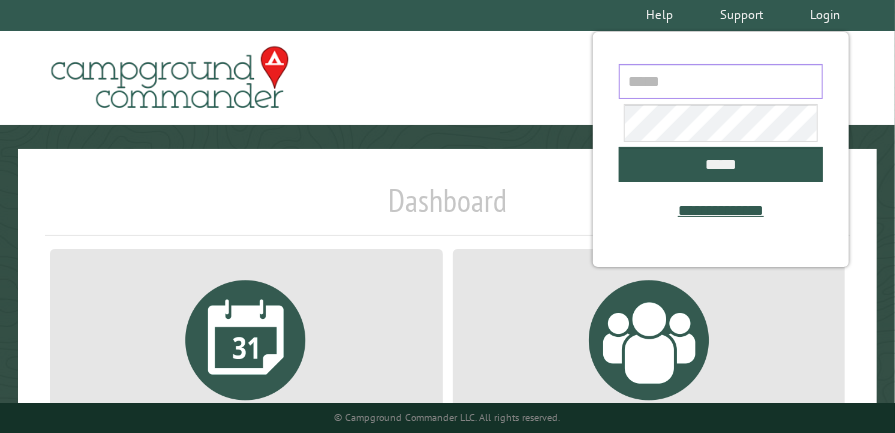 type on "**********" 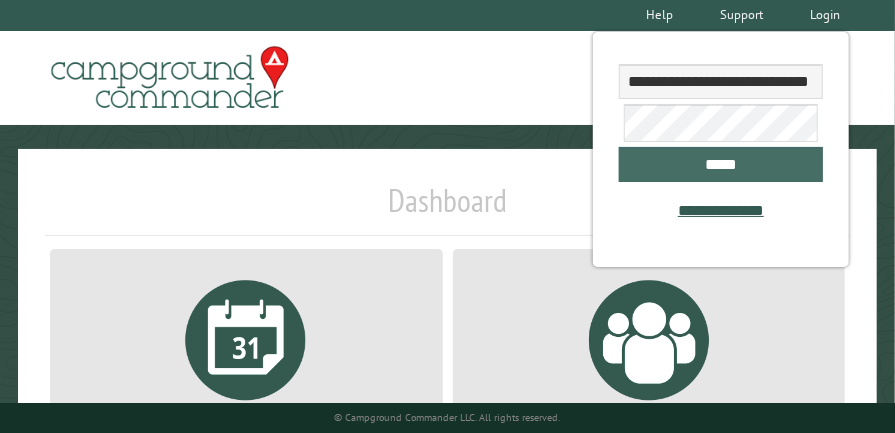 click on "*****" at bounding box center [721, 164] 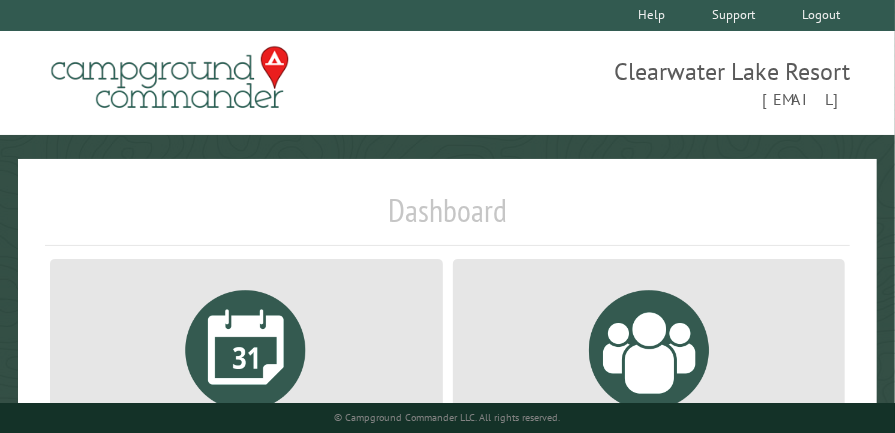 scroll, scrollTop: 378, scrollLeft: 0, axis: vertical 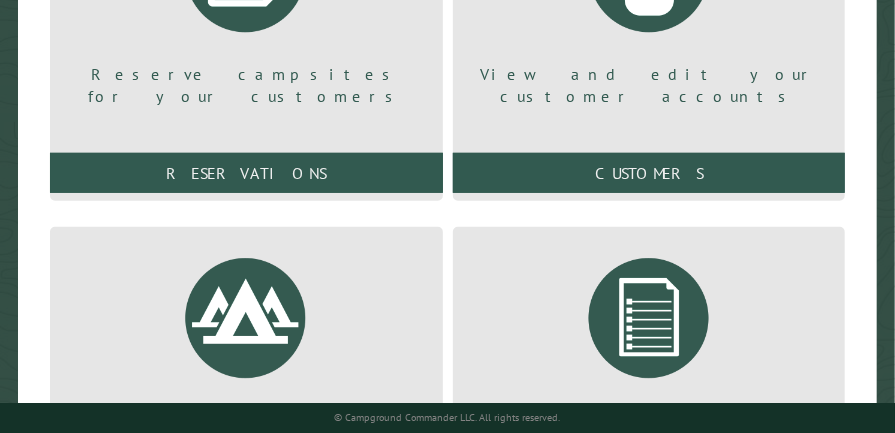 click at bounding box center (649, 318) 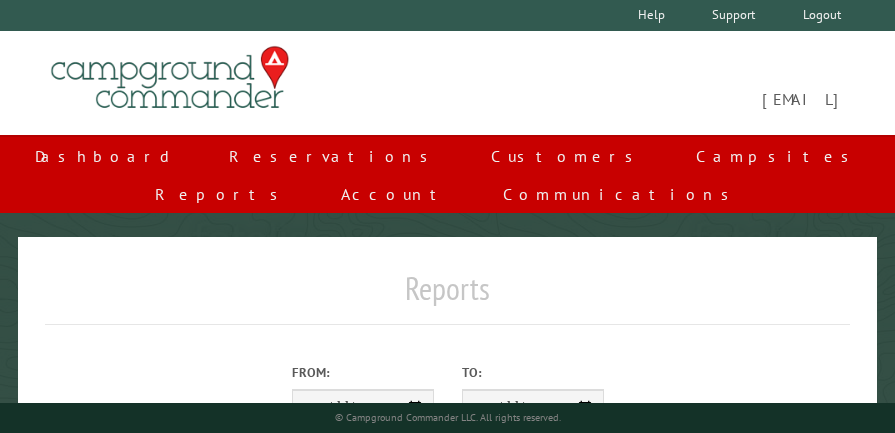 scroll, scrollTop: 0, scrollLeft: 0, axis: both 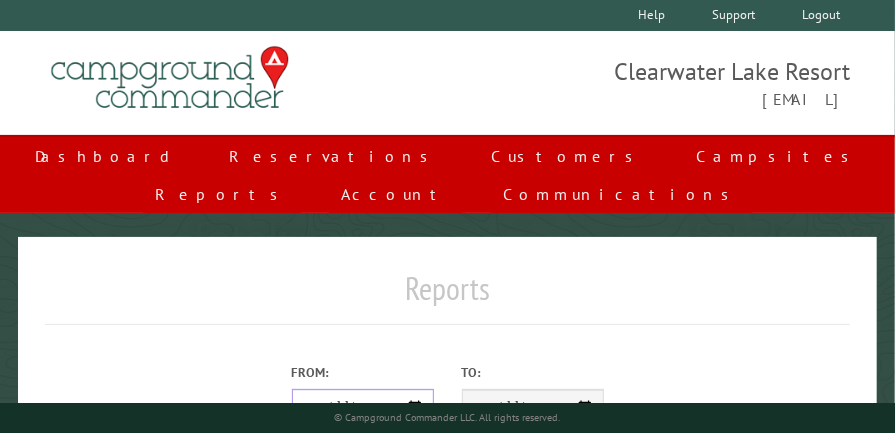 click on "From:" at bounding box center [363, 408] 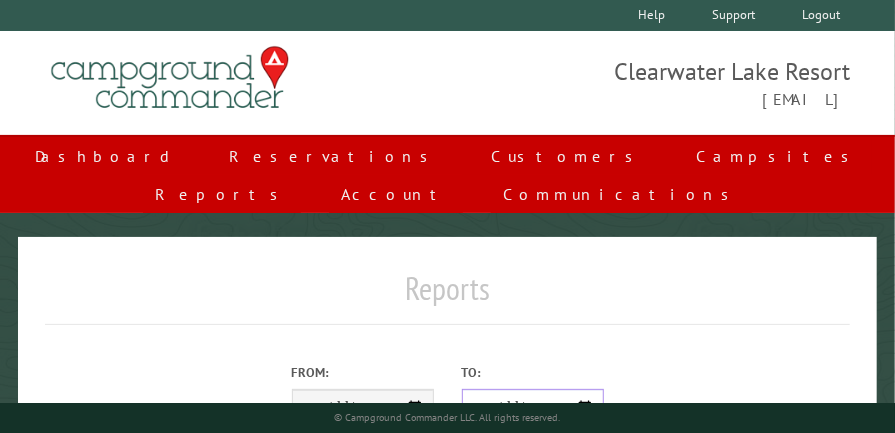 click on "**********" at bounding box center (533, 408) 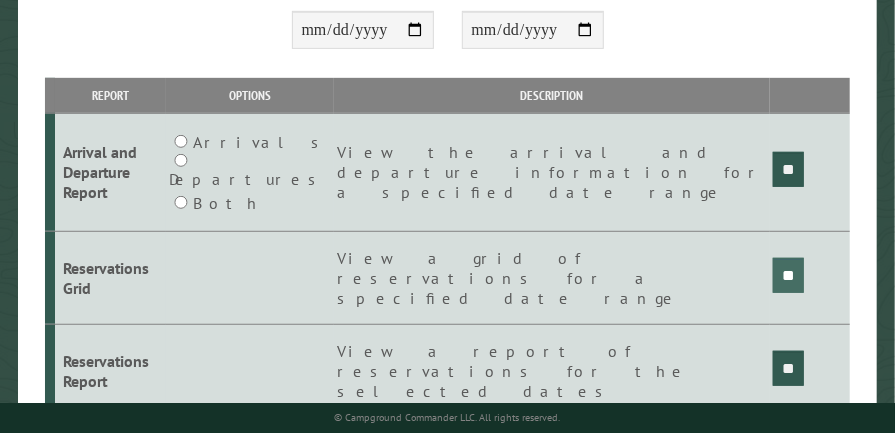 click on "**" at bounding box center (788, 169) 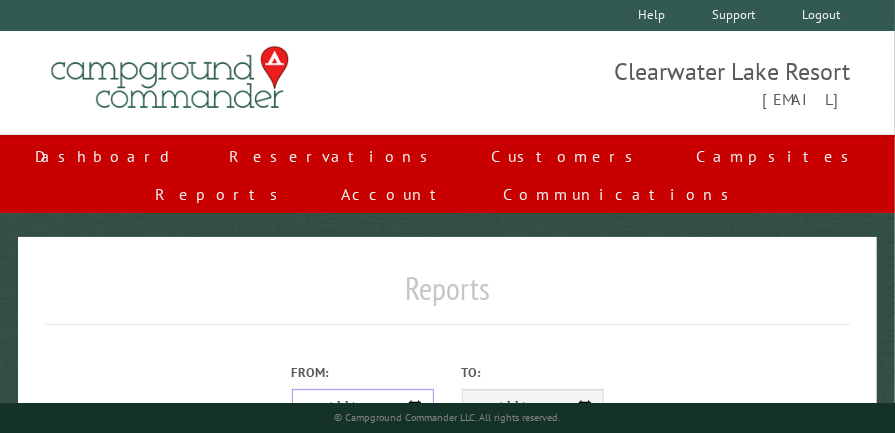 click on "**********" at bounding box center [363, 408] 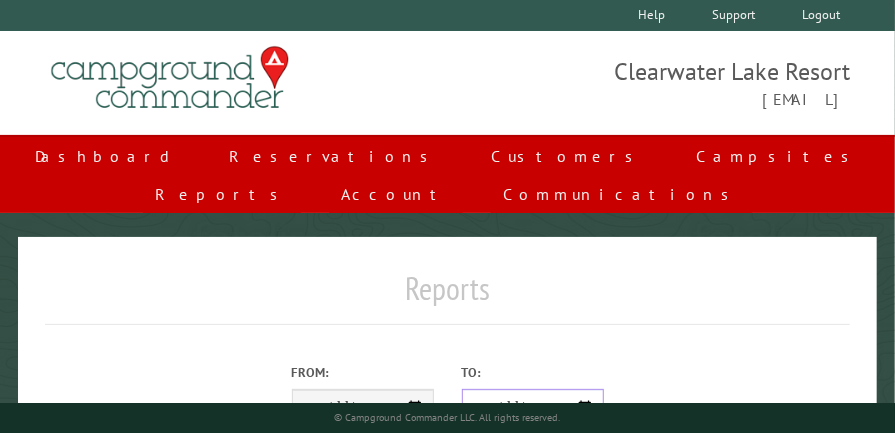 click on "**********" at bounding box center (533, 408) 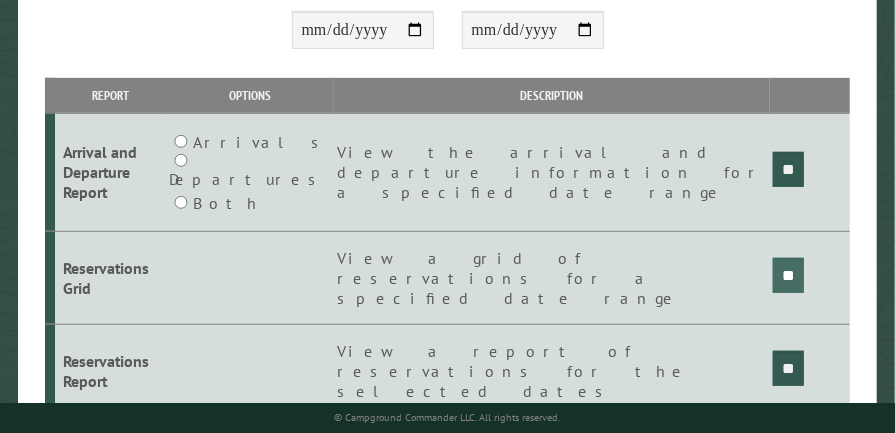 click on "**" at bounding box center (788, 169) 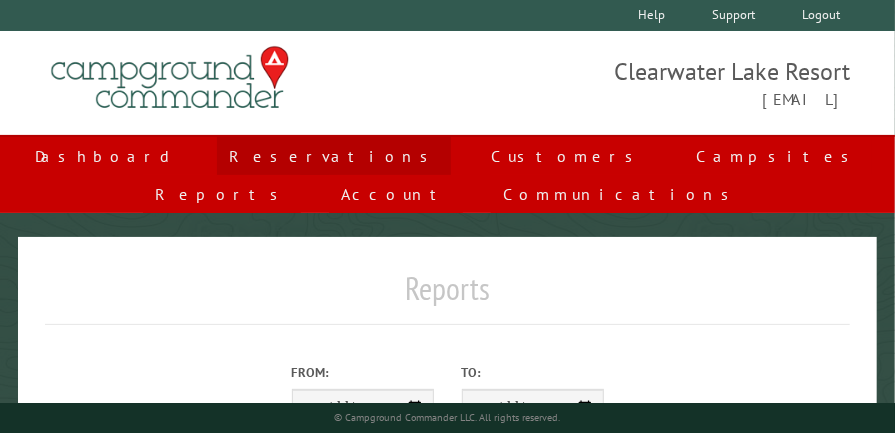 click on "Reservations" at bounding box center (334, 156) 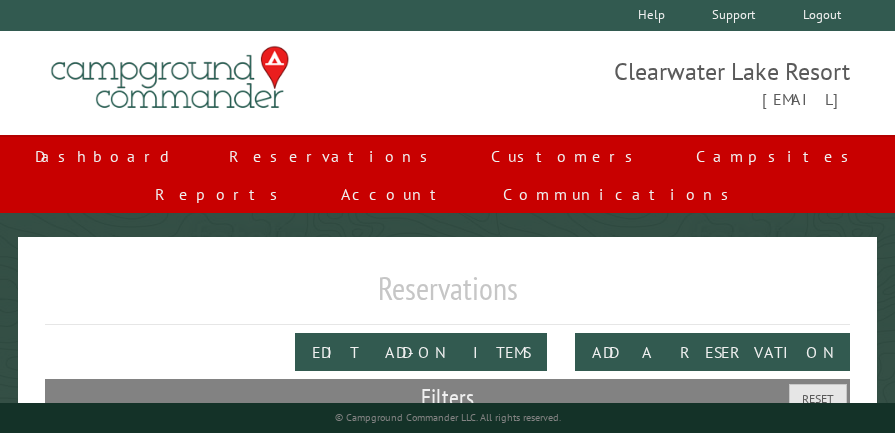 scroll, scrollTop: 0, scrollLeft: 0, axis: both 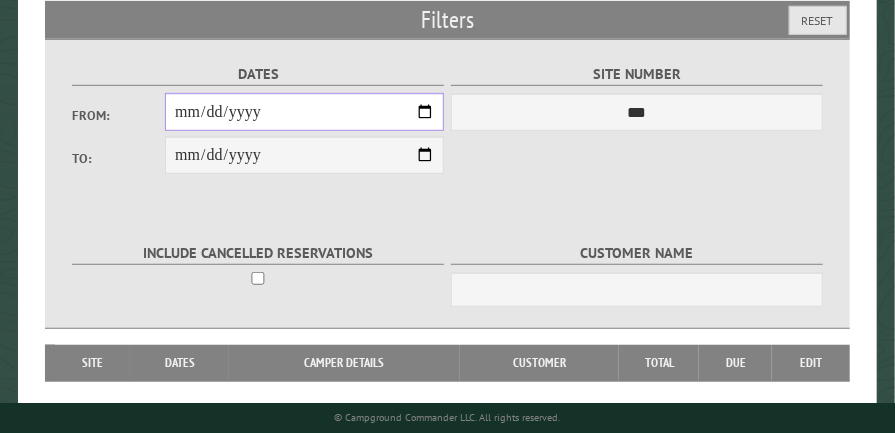 click on "From:" at bounding box center [304, 112] 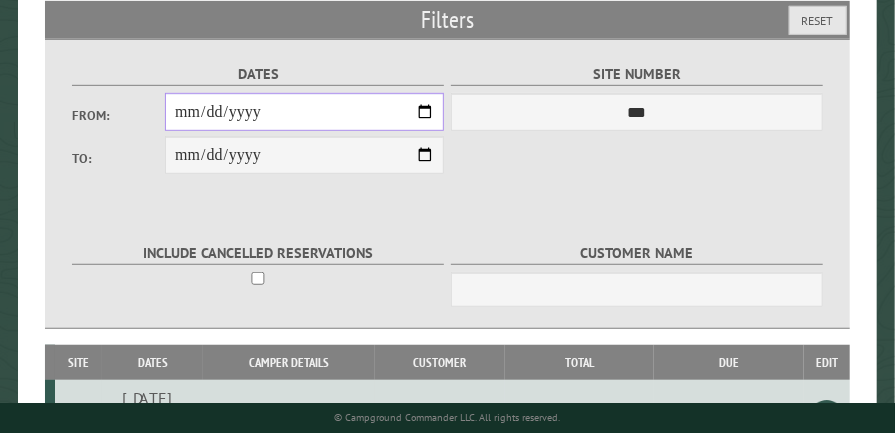 type on "**********" 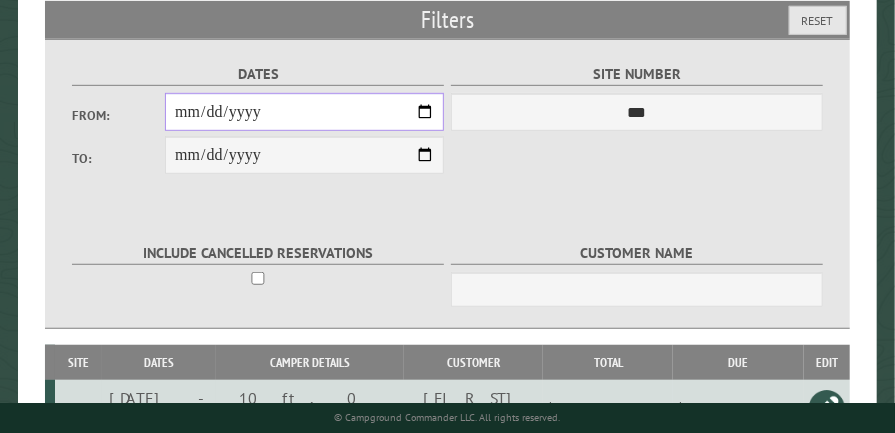 scroll, scrollTop: 731, scrollLeft: 0, axis: vertical 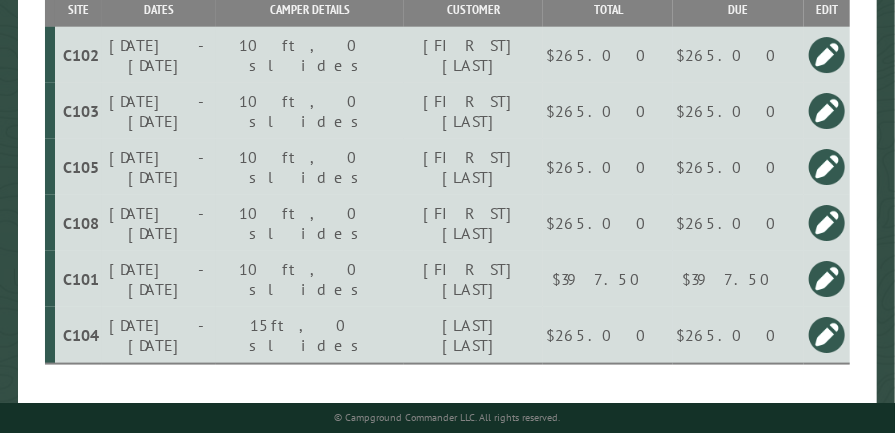 click at bounding box center [827, 167] 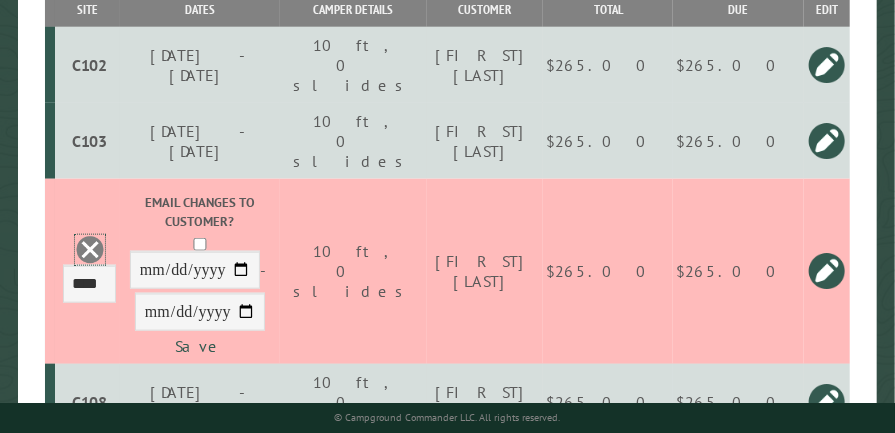 drag, startPoint x: 82, startPoint y: 140, endPoint x: 520, endPoint y: 62, distance: 444.891 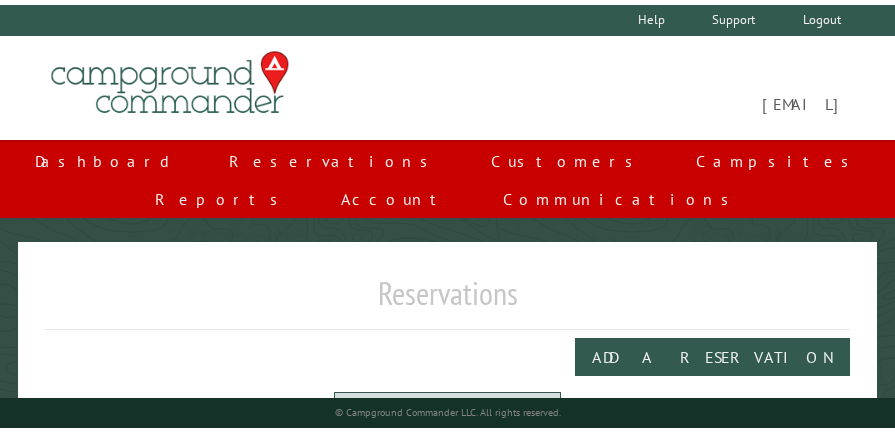 scroll, scrollTop: 0, scrollLeft: 0, axis: both 